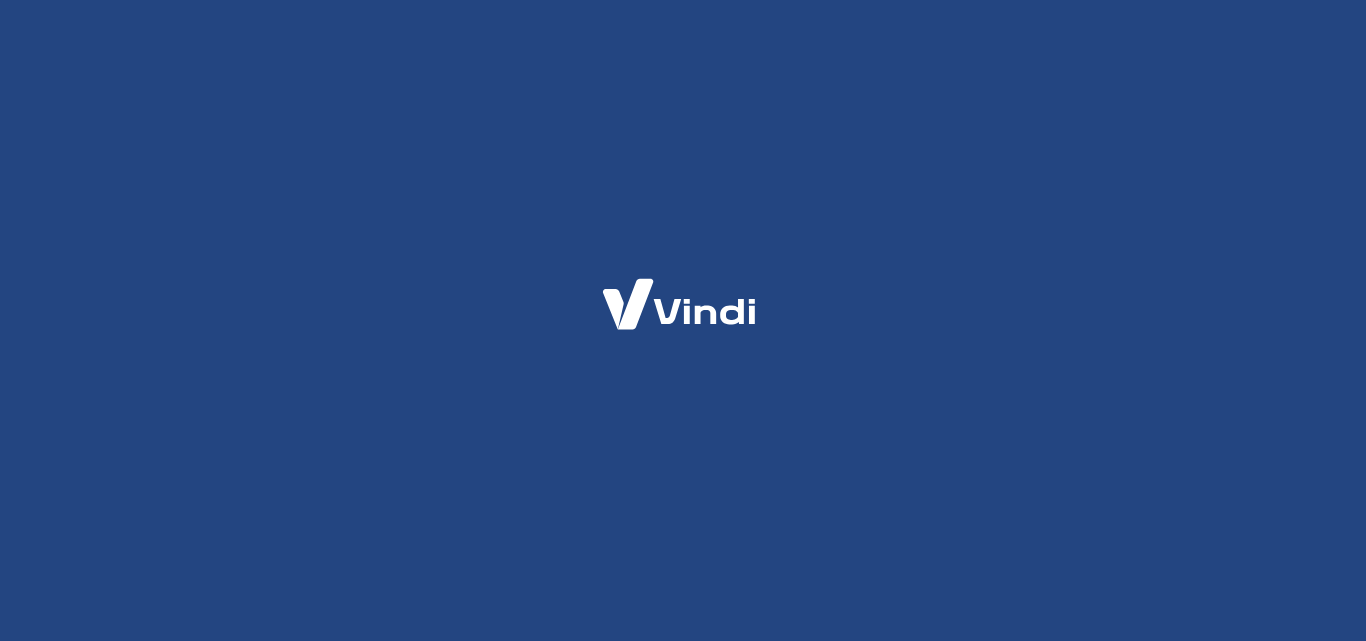 scroll, scrollTop: 0, scrollLeft: 0, axis: both 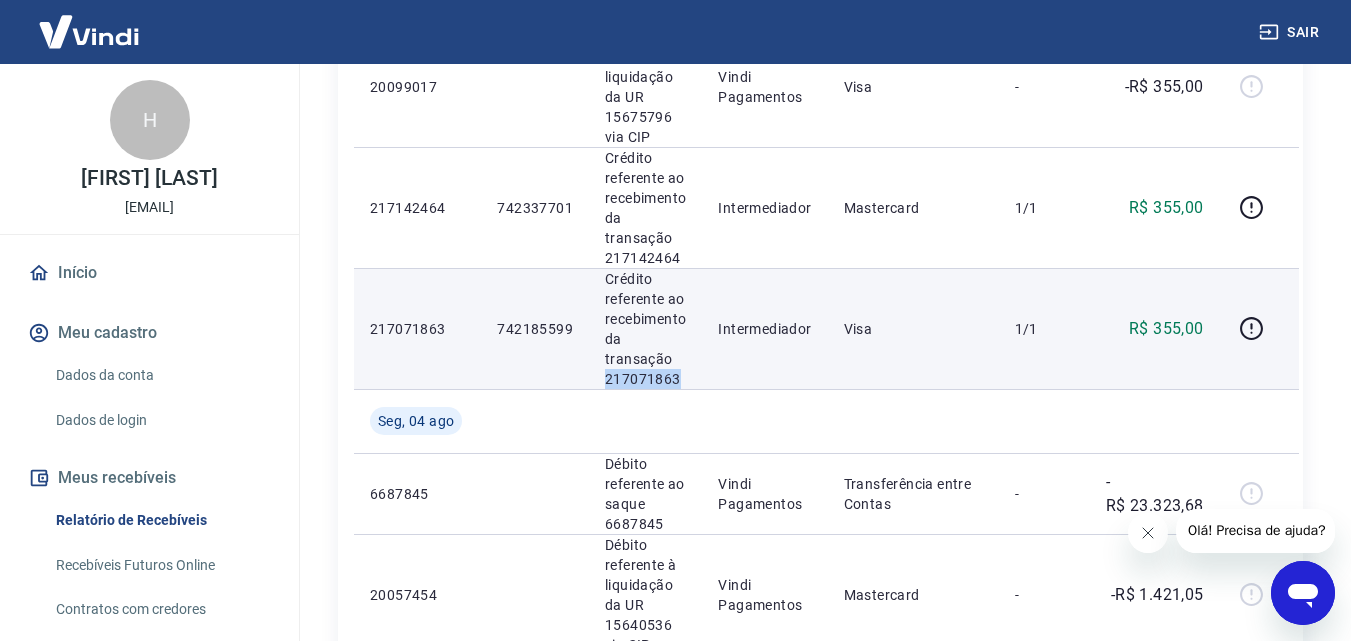 drag, startPoint x: 606, startPoint y: 376, endPoint x: 681, endPoint y: 380, distance: 75.10659 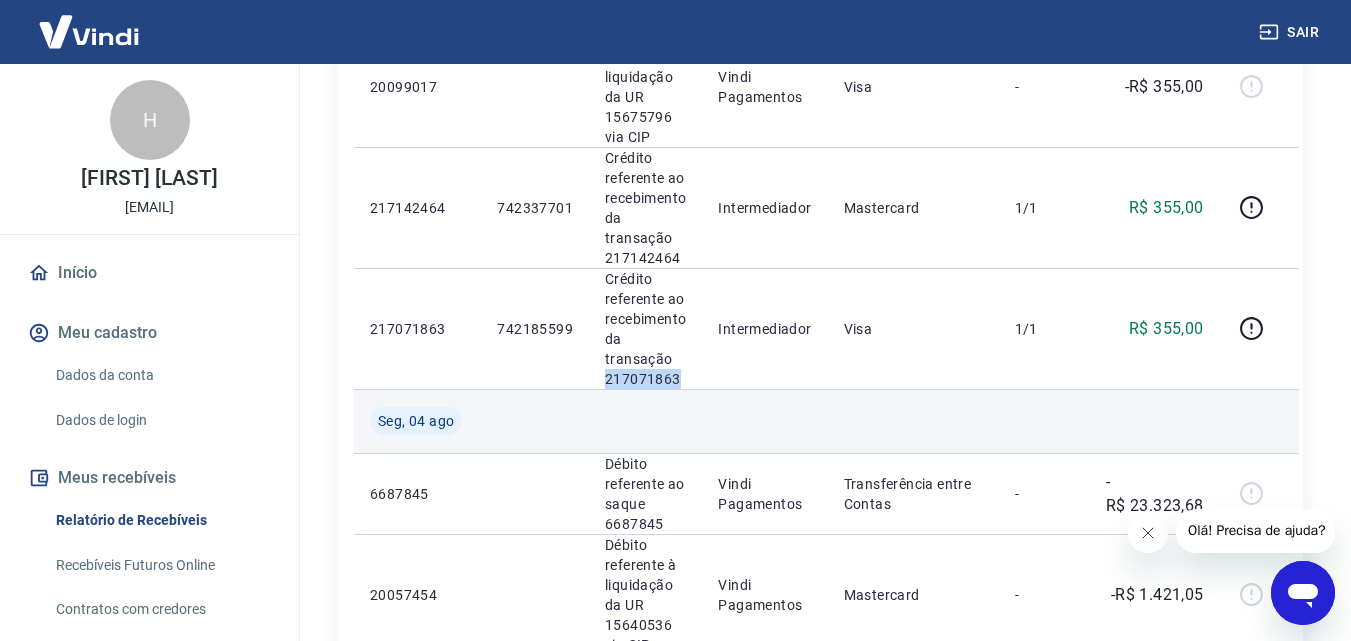 copy on "[NUMBER]" 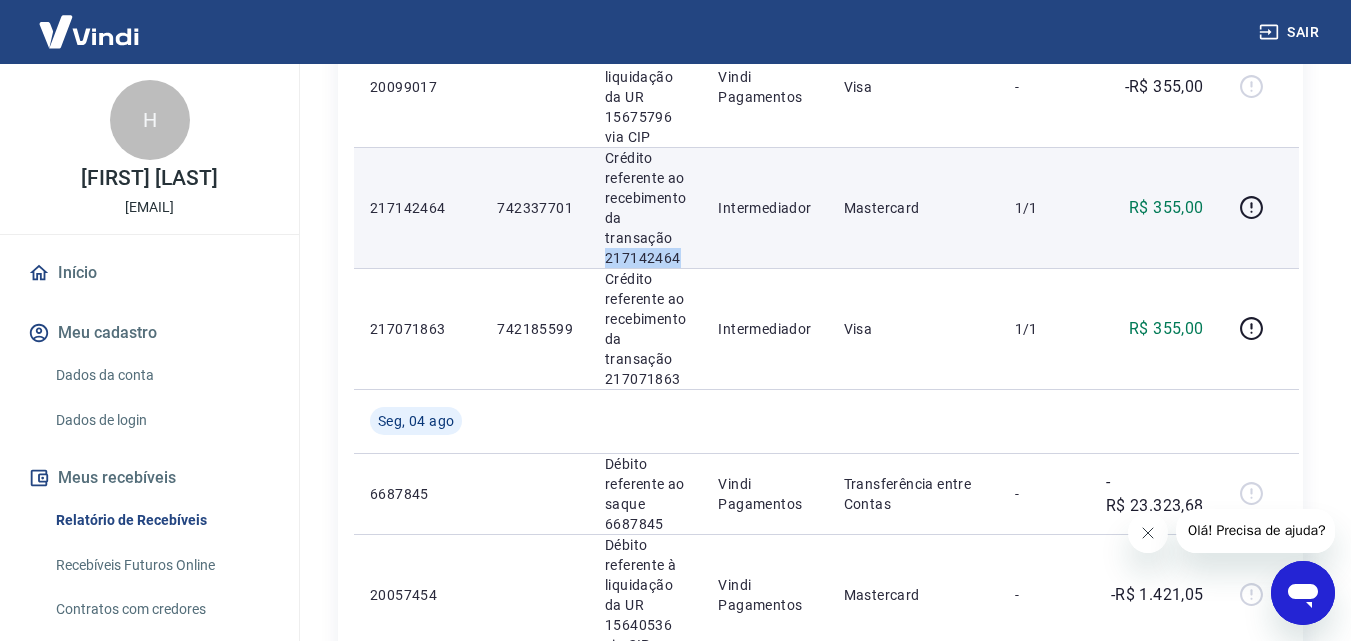 drag, startPoint x: 604, startPoint y: 258, endPoint x: 680, endPoint y: 252, distance: 76.23647 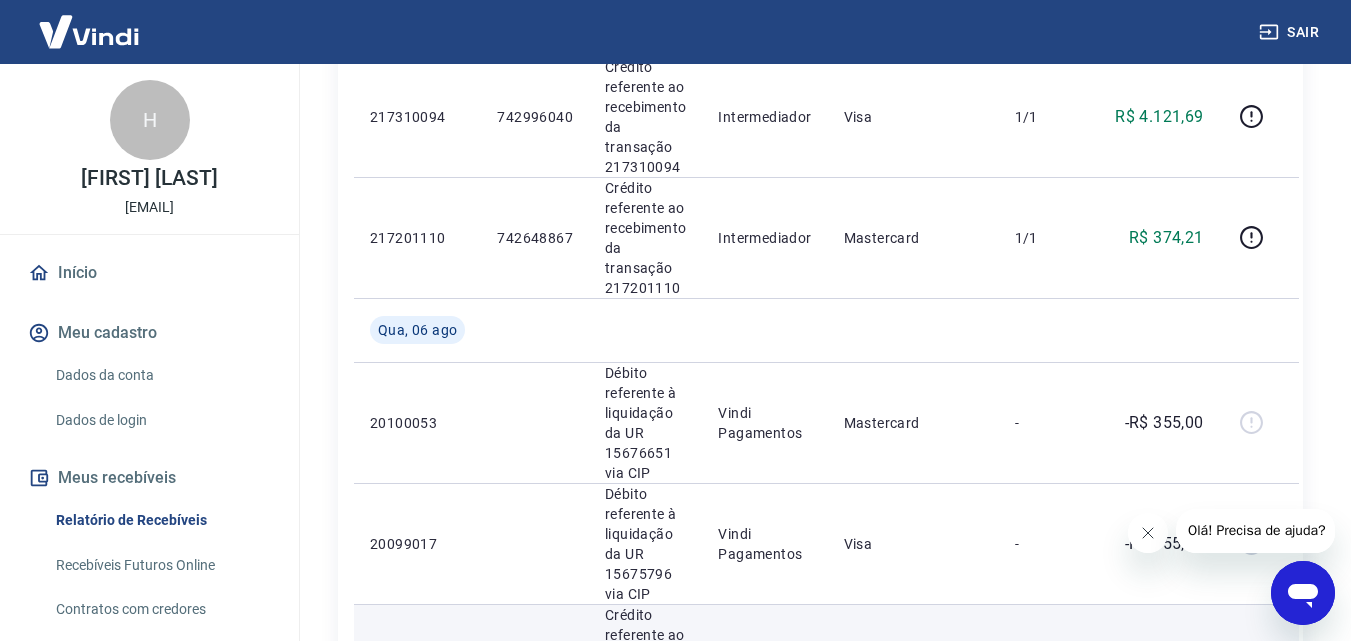 scroll, scrollTop: 1100, scrollLeft: 0, axis: vertical 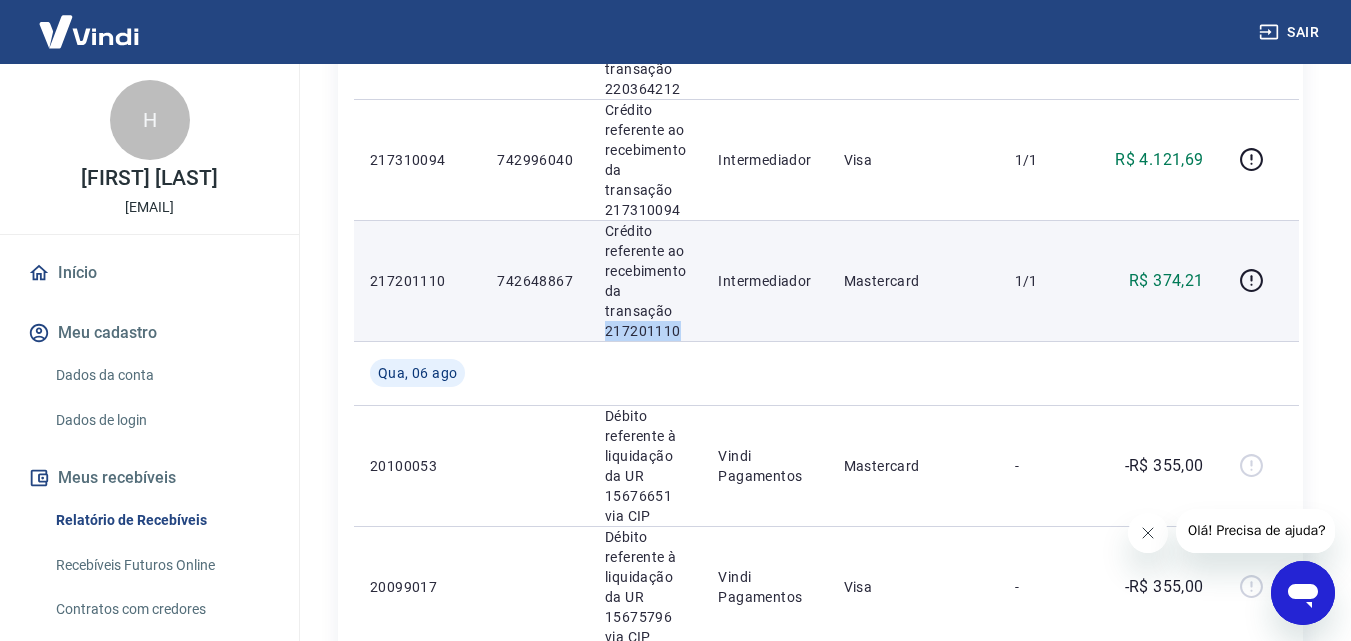 drag, startPoint x: 603, startPoint y: 332, endPoint x: 680, endPoint y: 333, distance: 77.00649 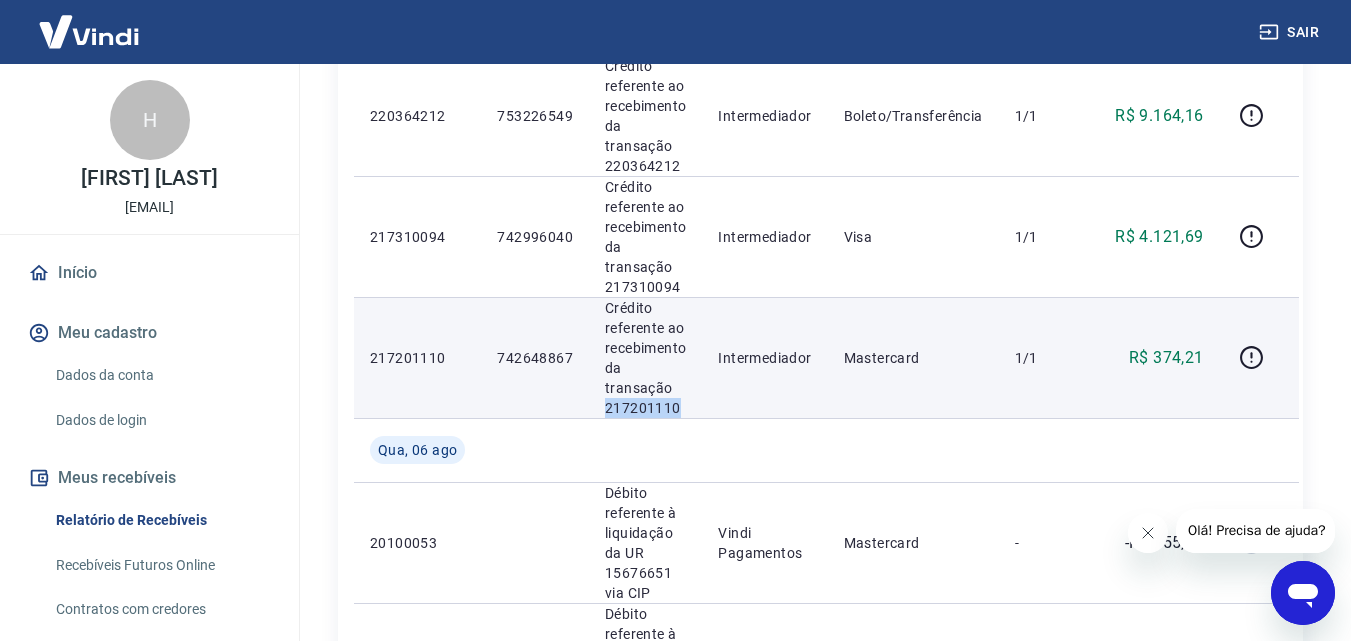 scroll, scrollTop: 1000, scrollLeft: 0, axis: vertical 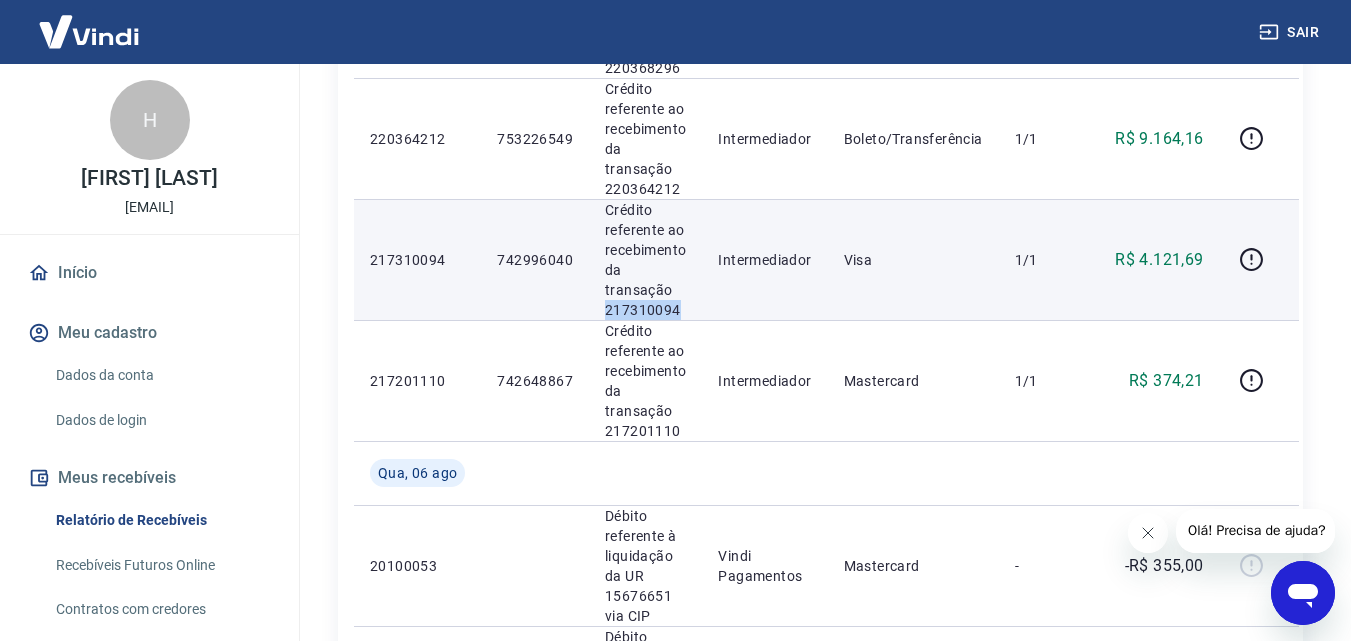 drag, startPoint x: 601, startPoint y: 311, endPoint x: 678, endPoint y: 311, distance: 77 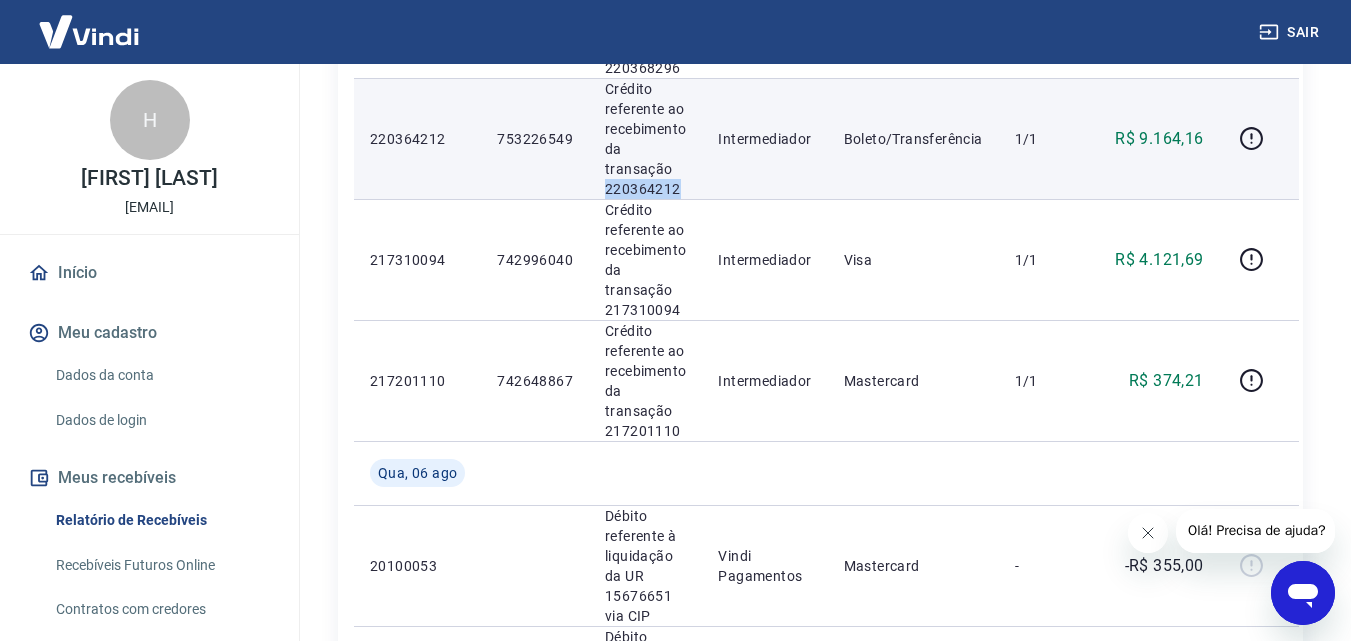 drag, startPoint x: 599, startPoint y: 191, endPoint x: 690, endPoint y: 192, distance: 91.00549 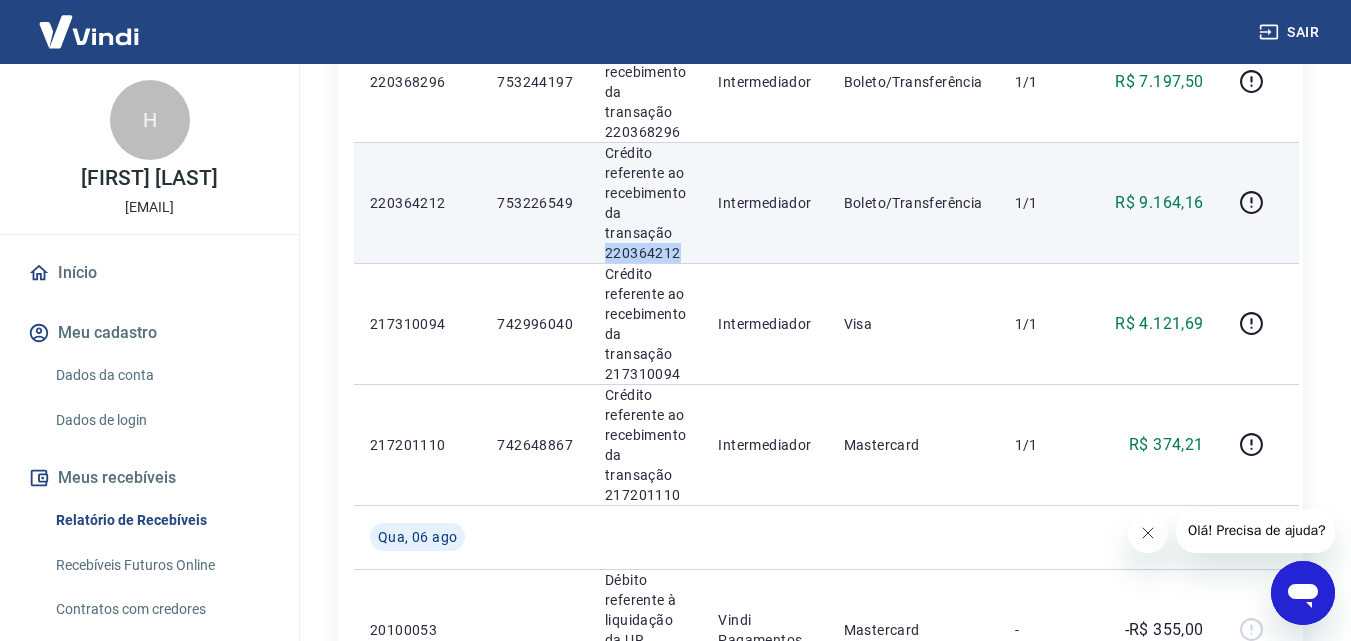 scroll, scrollTop: 900, scrollLeft: 0, axis: vertical 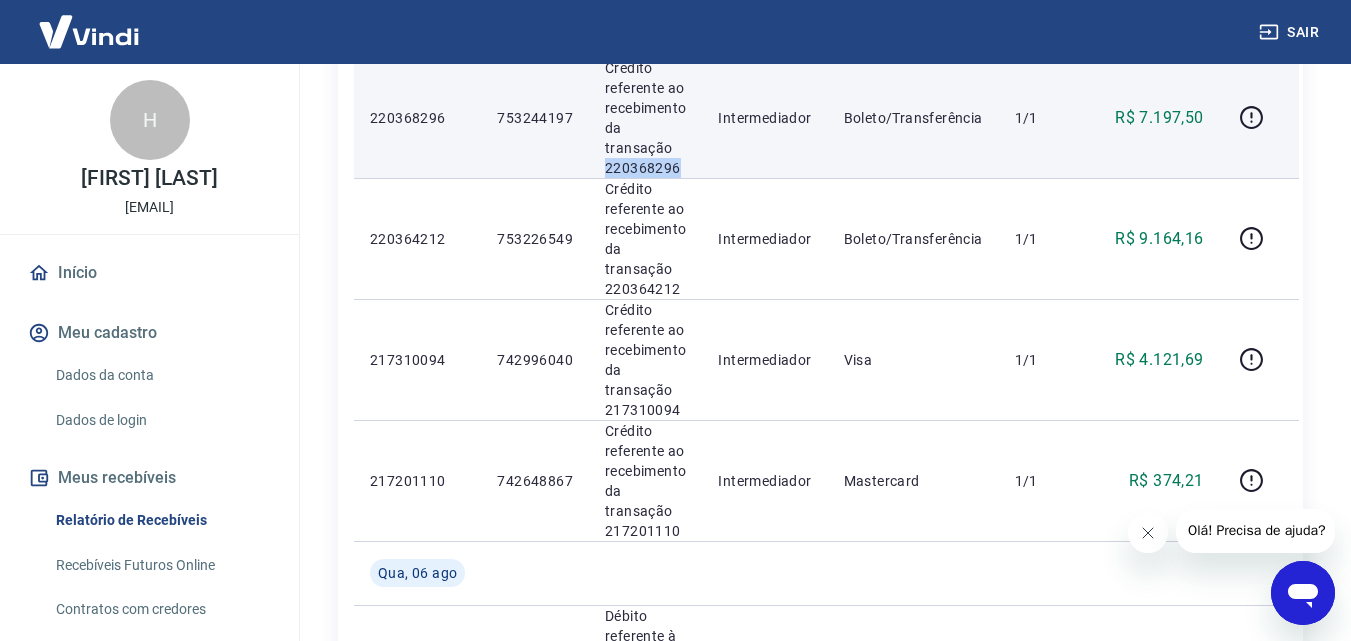 drag, startPoint x: 598, startPoint y: 170, endPoint x: 694, endPoint y: 168, distance: 96.02083 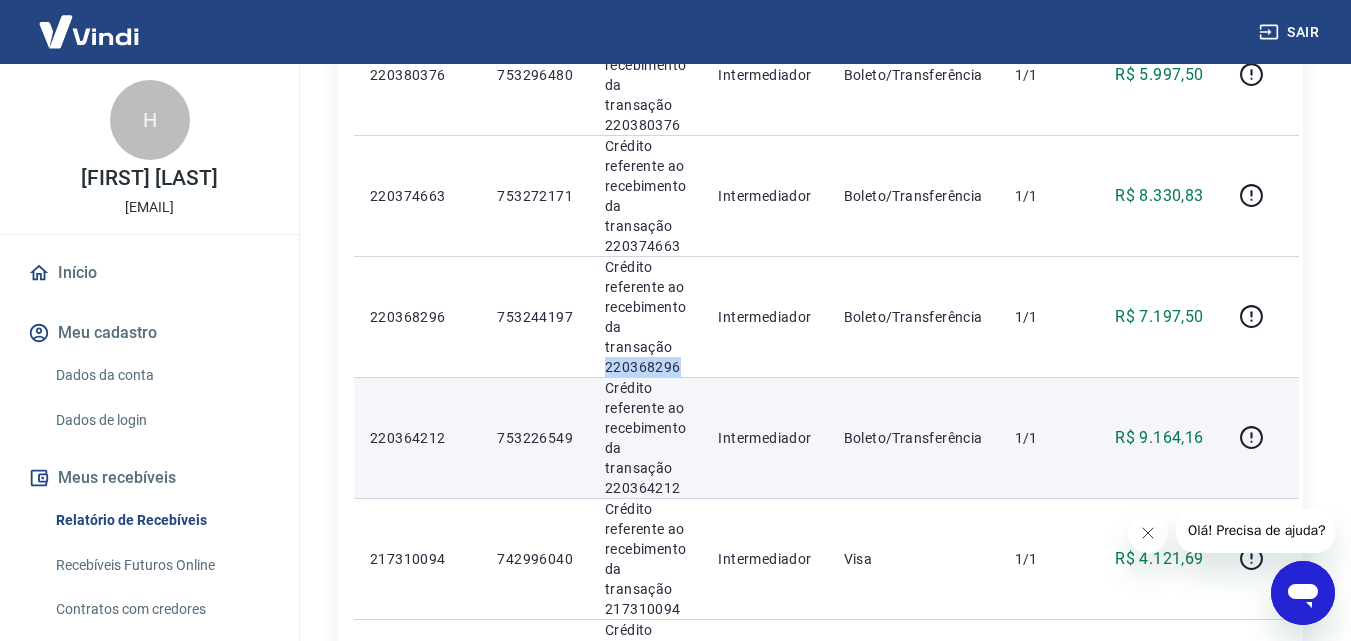 scroll, scrollTop: 700, scrollLeft: 0, axis: vertical 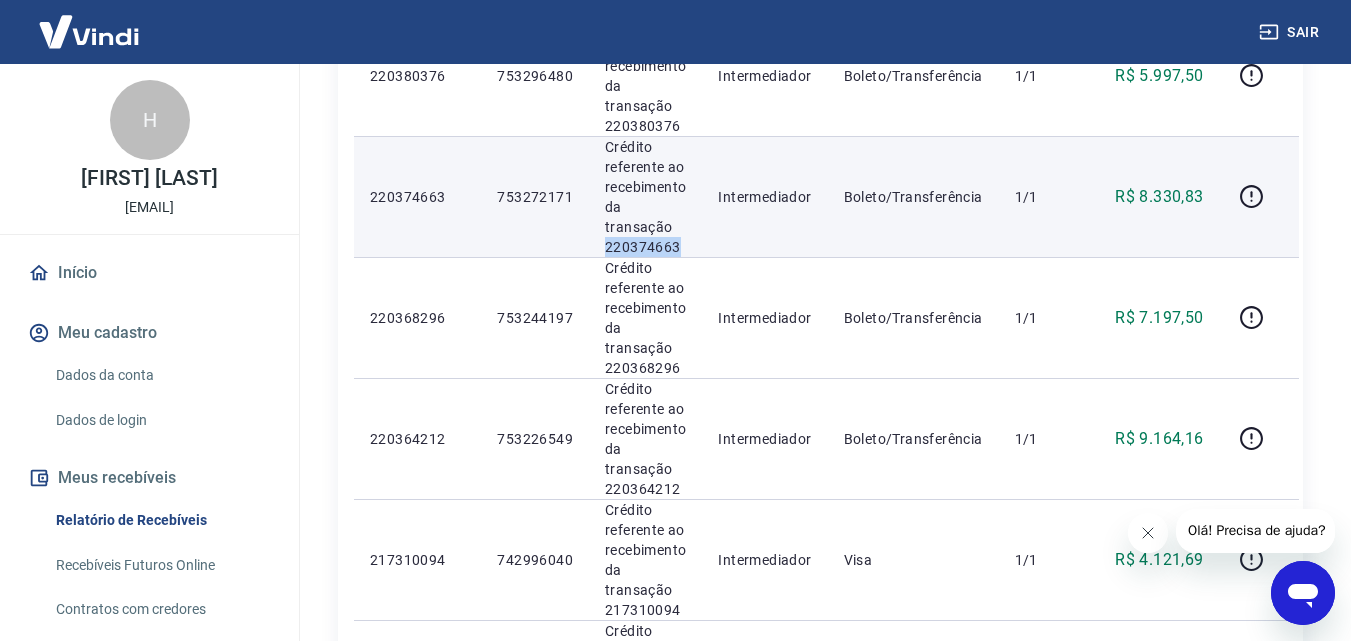 drag, startPoint x: 602, startPoint y: 252, endPoint x: 672, endPoint y: 248, distance: 70.11419 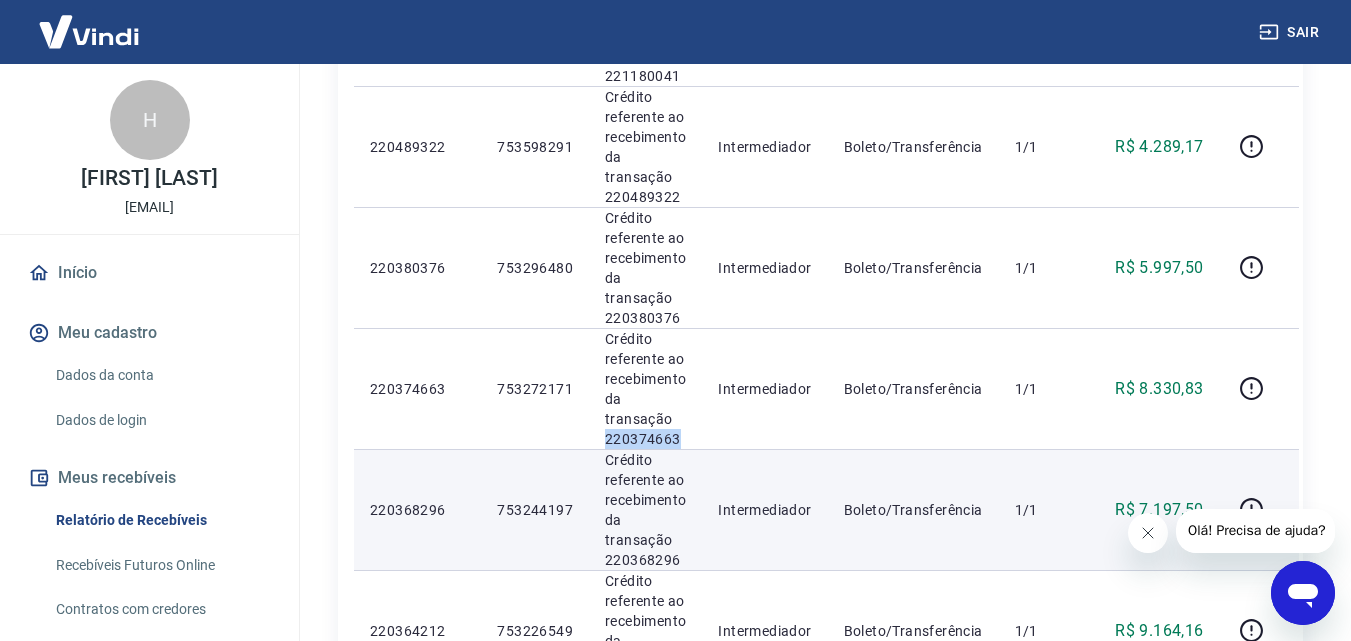 scroll, scrollTop: 500, scrollLeft: 0, axis: vertical 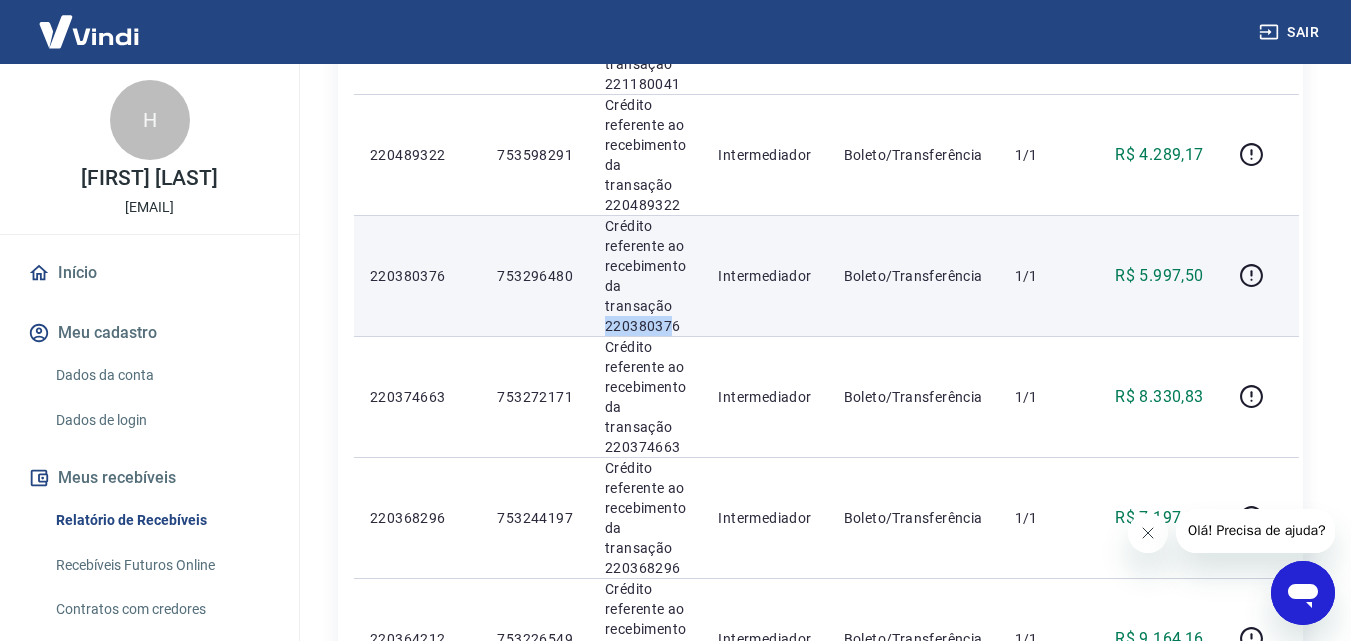 drag, startPoint x: 602, startPoint y: 325, endPoint x: 666, endPoint y: 330, distance: 64.195015 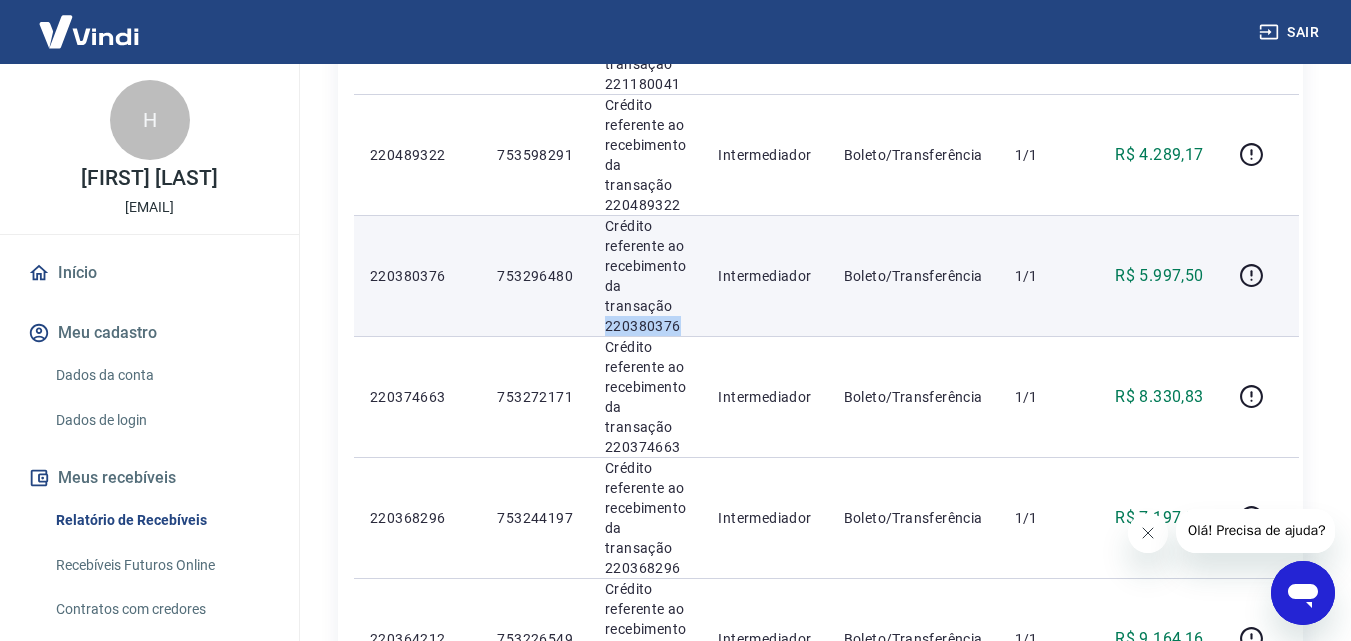 drag, startPoint x: 698, startPoint y: 329, endPoint x: 592, endPoint y: 324, distance: 106.11786 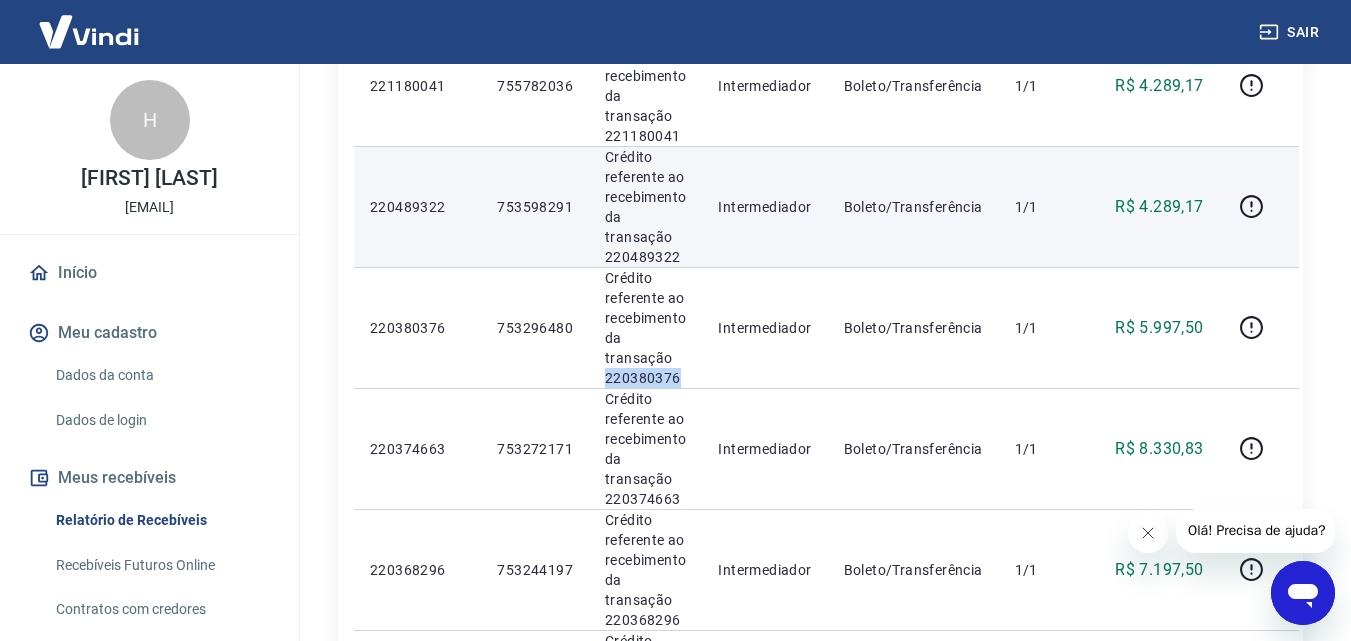 scroll, scrollTop: 400, scrollLeft: 0, axis: vertical 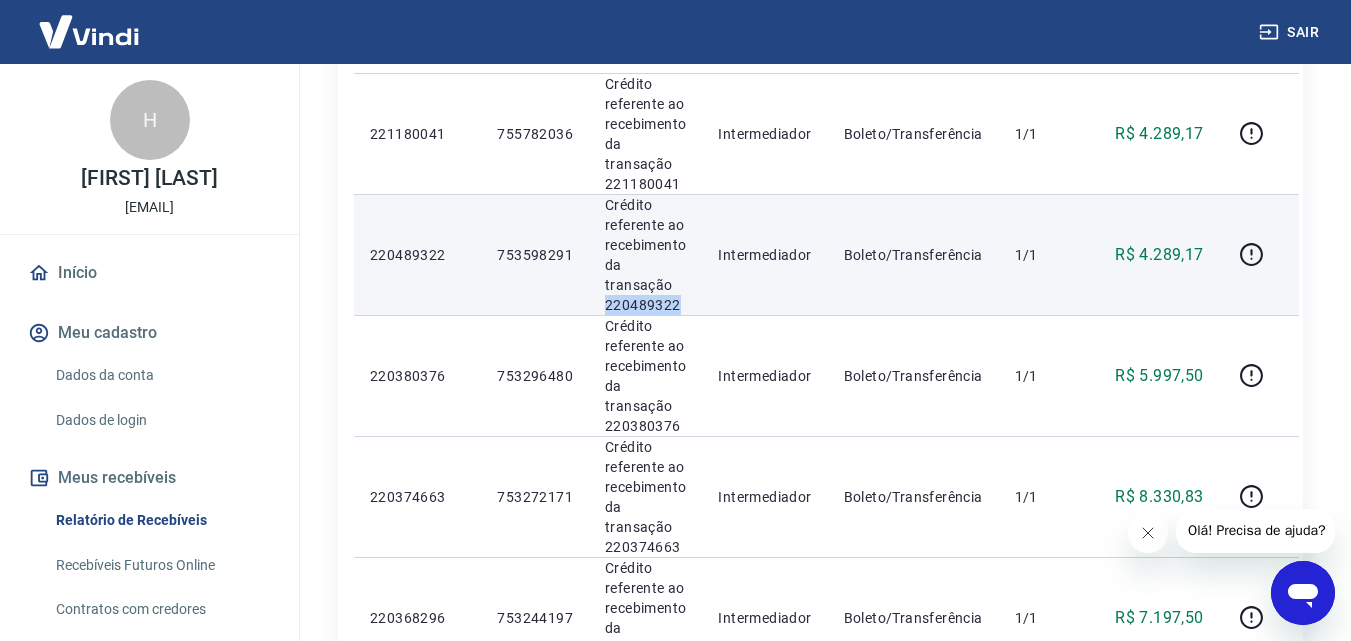 drag, startPoint x: 597, startPoint y: 303, endPoint x: 692, endPoint y: 309, distance: 95.189285 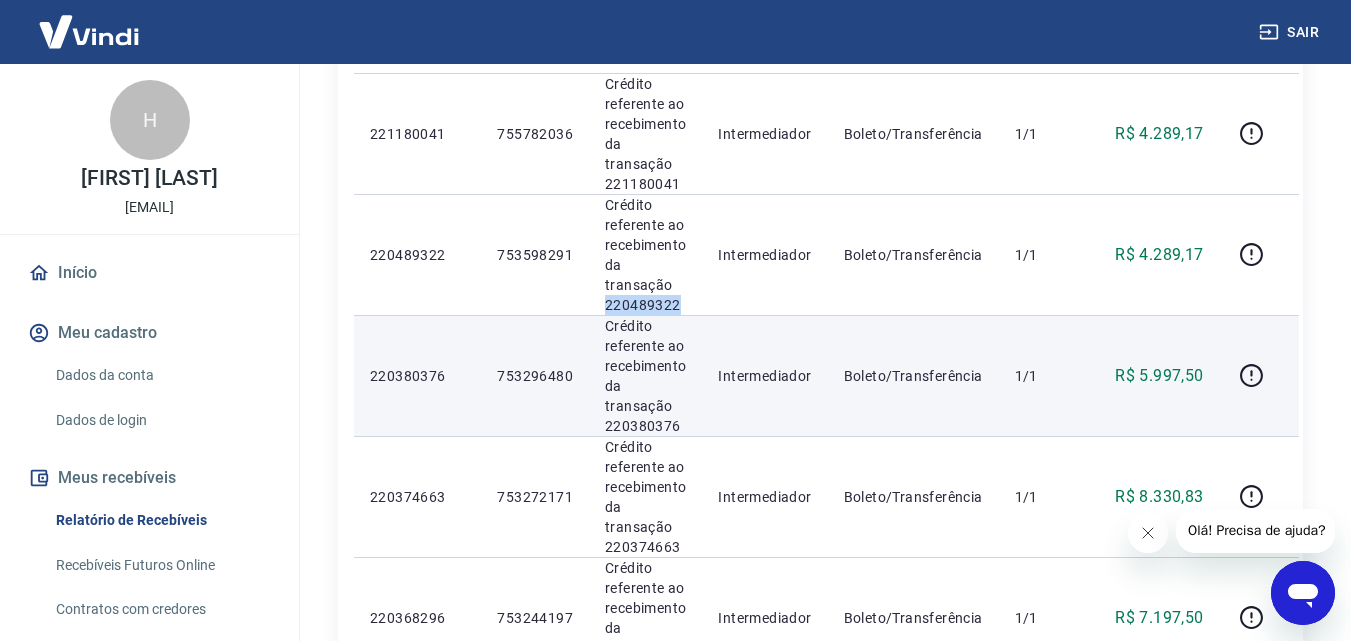 copy on "[NUMBER]" 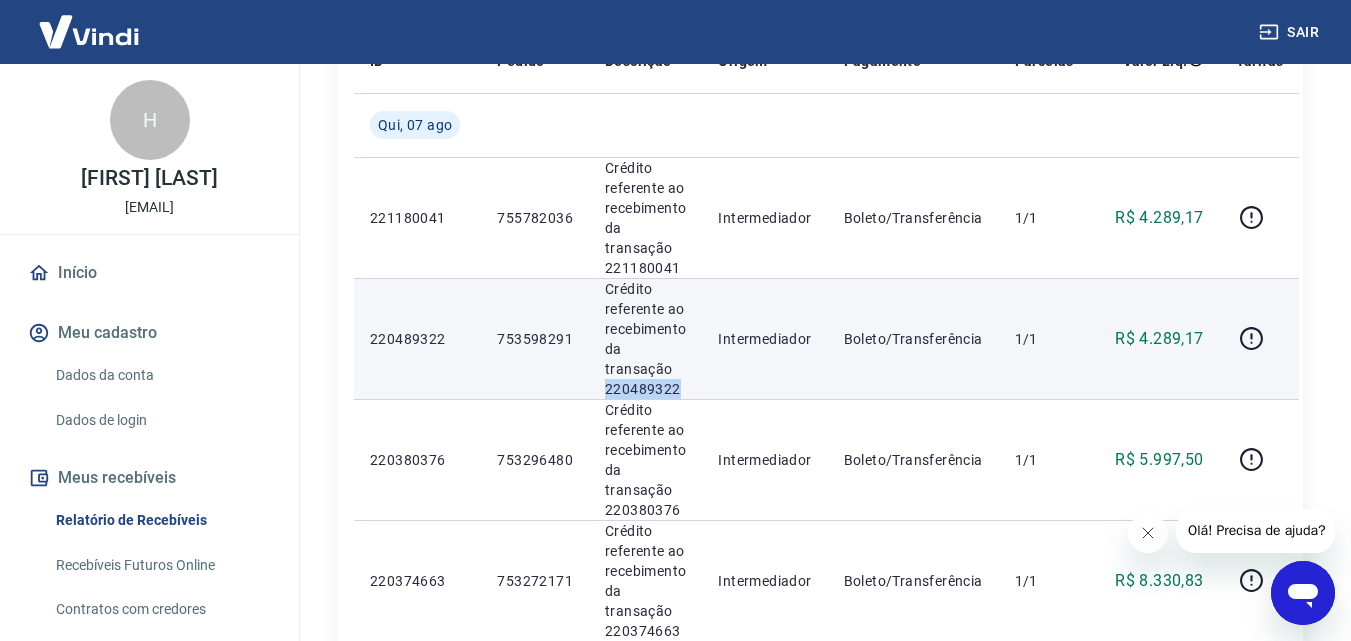 scroll, scrollTop: 400, scrollLeft: 0, axis: vertical 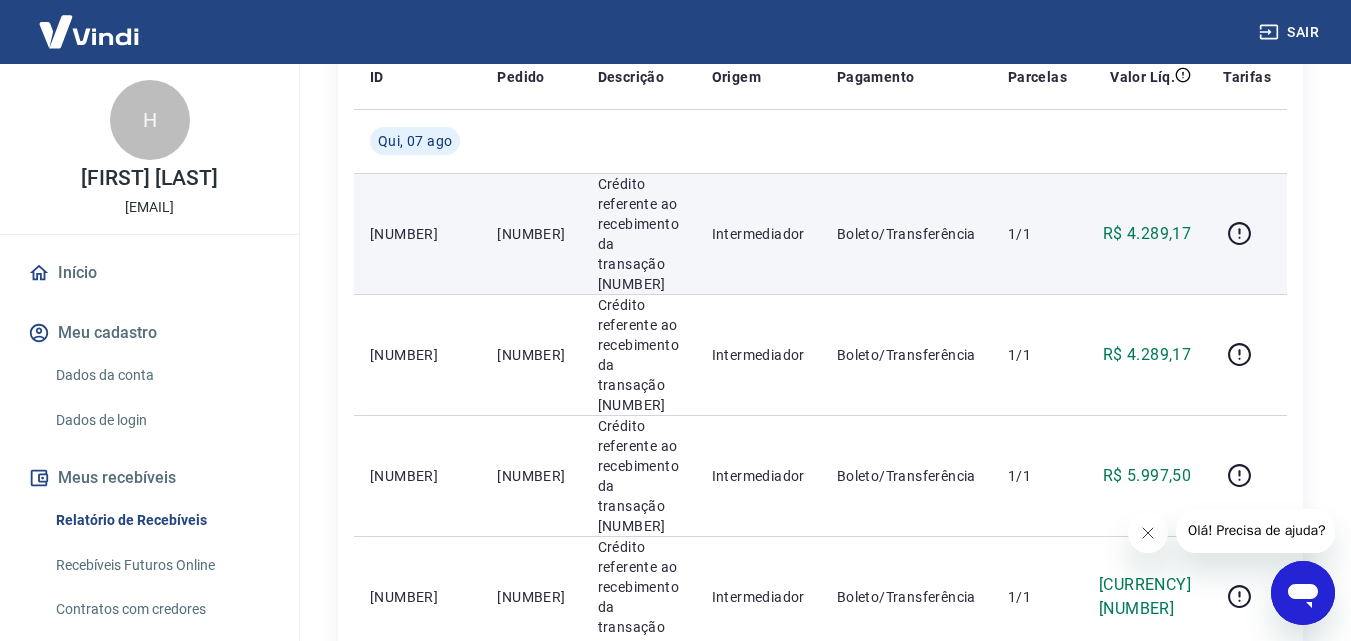 drag, startPoint x: 601, startPoint y: 279, endPoint x: 689, endPoint y: 278, distance: 88.005684 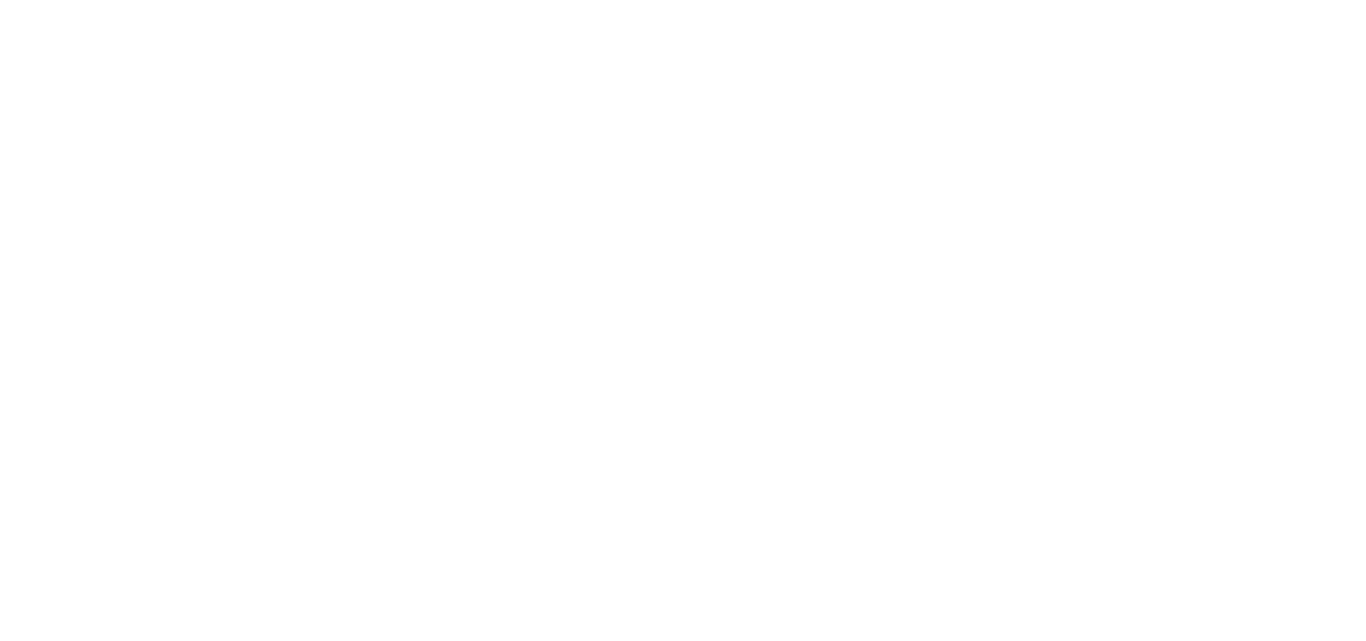 scroll, scrollTop: 0, scrollLeft: 0, axis: both 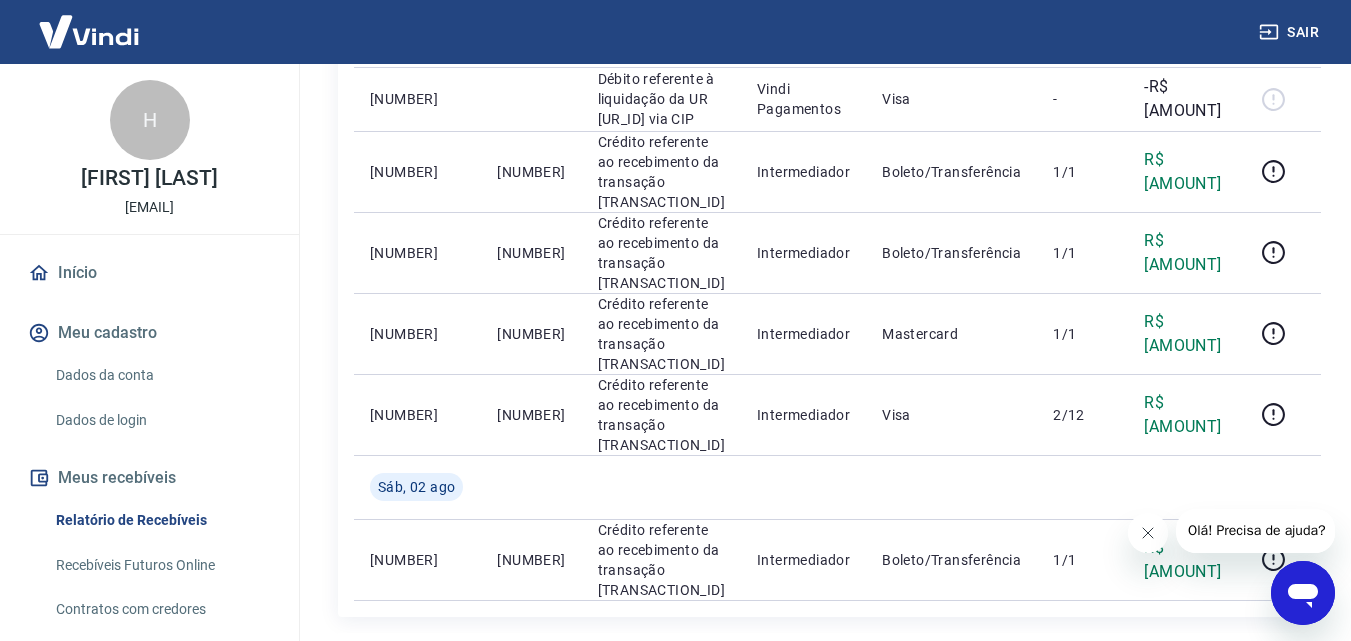 drag, startPoint x: 684, startPoint y: 264, endPoint x: 600, endPoint y: 263, distance: 84.00595 